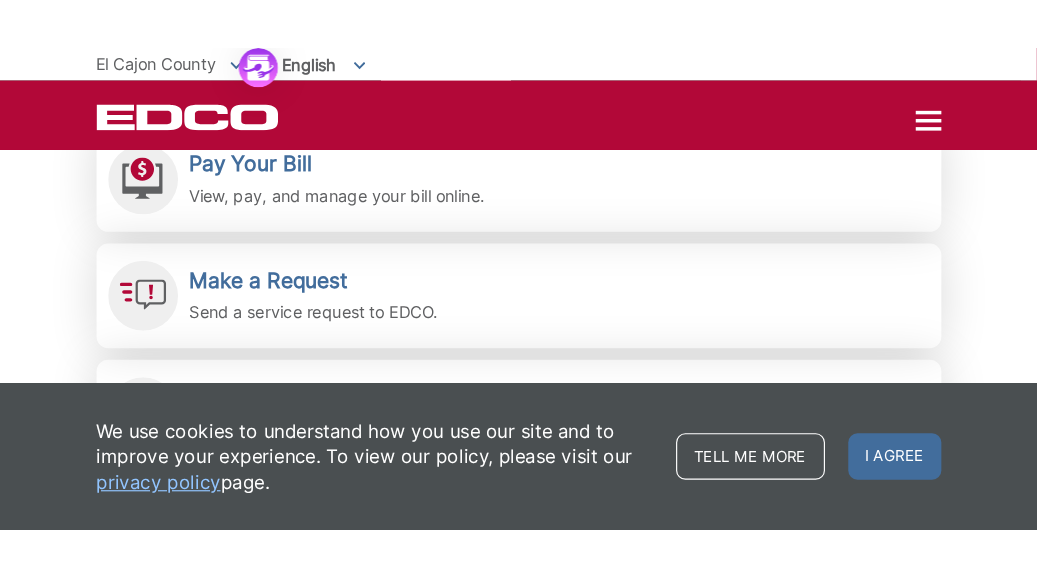 scroll, scrollTop: 720, scrollLeft: 0, axis: vertical 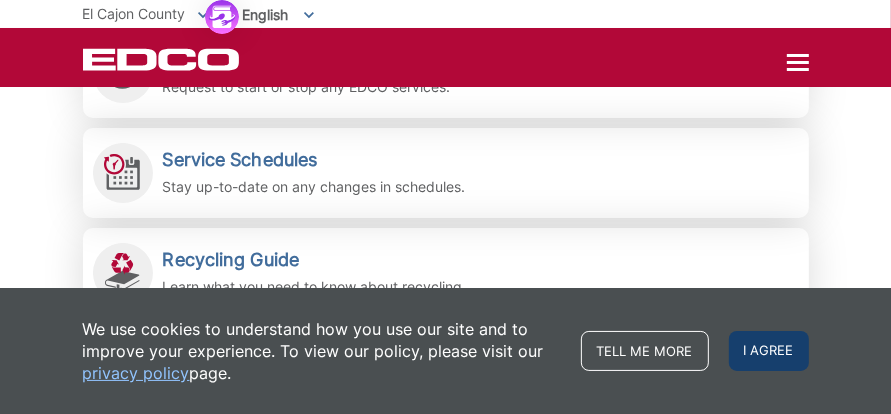 click on "I agree" at bounding box center (769, 351) 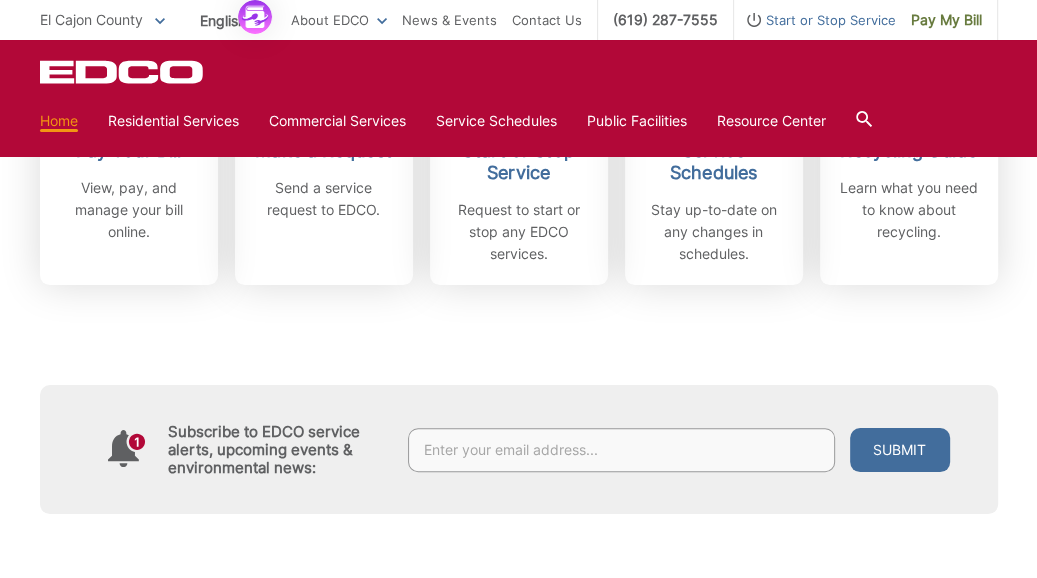 scroll, scrollTop: 215, scrollLeft: 0, axis: vertical 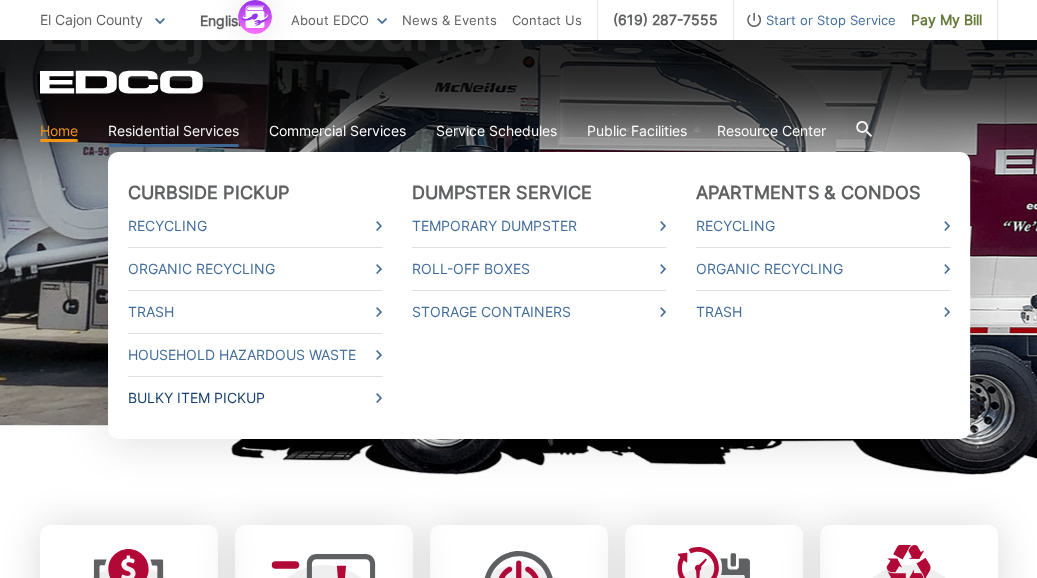 click on "Bulky Item Pickup" at bounding box center (255, 398) 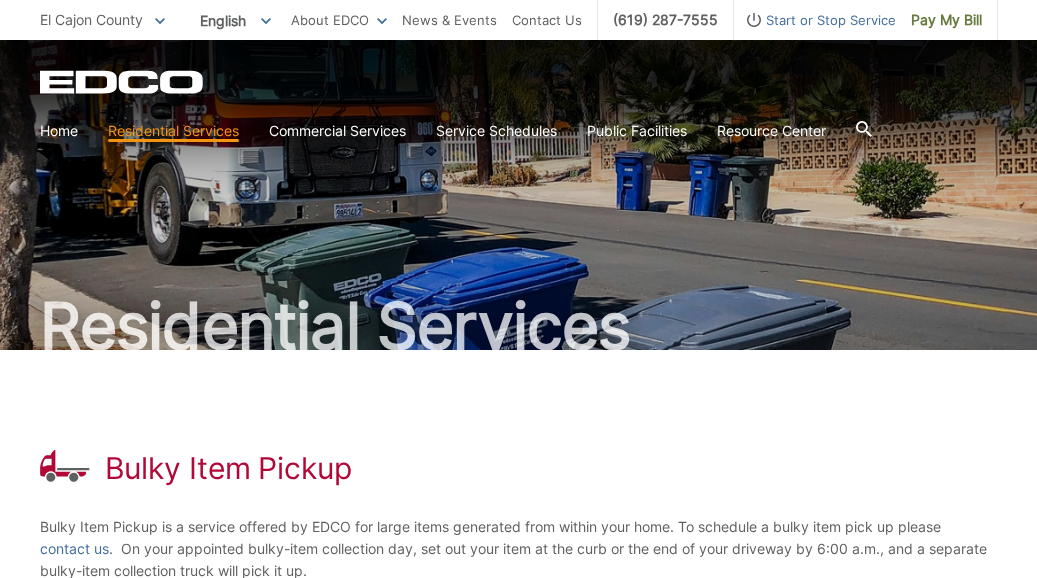 scroll, scrollTop: 0, scrollLeft: 0, axis: both 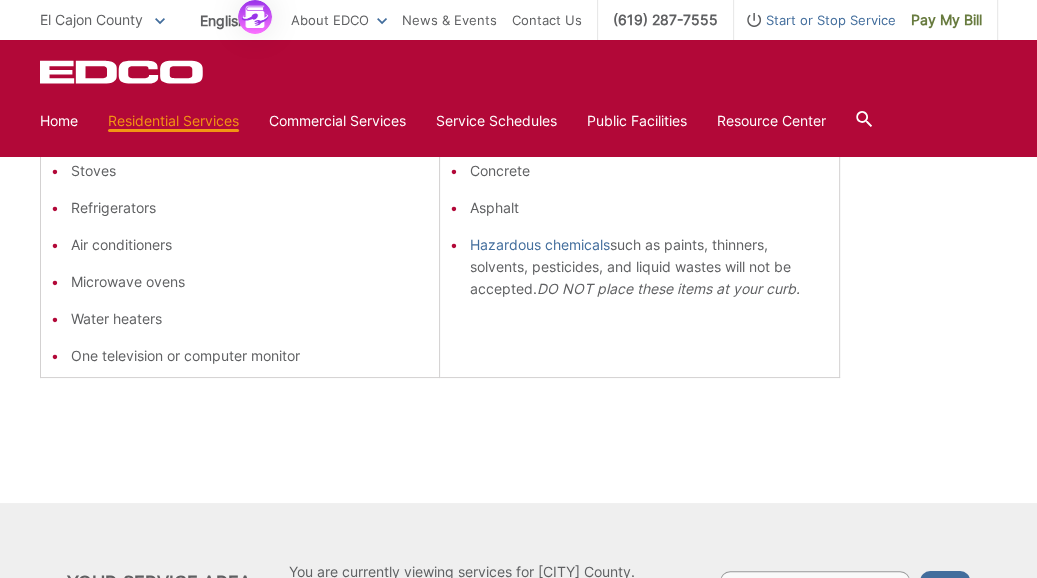 click on "Your Service Area
You are currently viewing services for El Cajon County.  Enter a zip code to if you want to switch to another location.
Go" at bounding box center (518, 582) 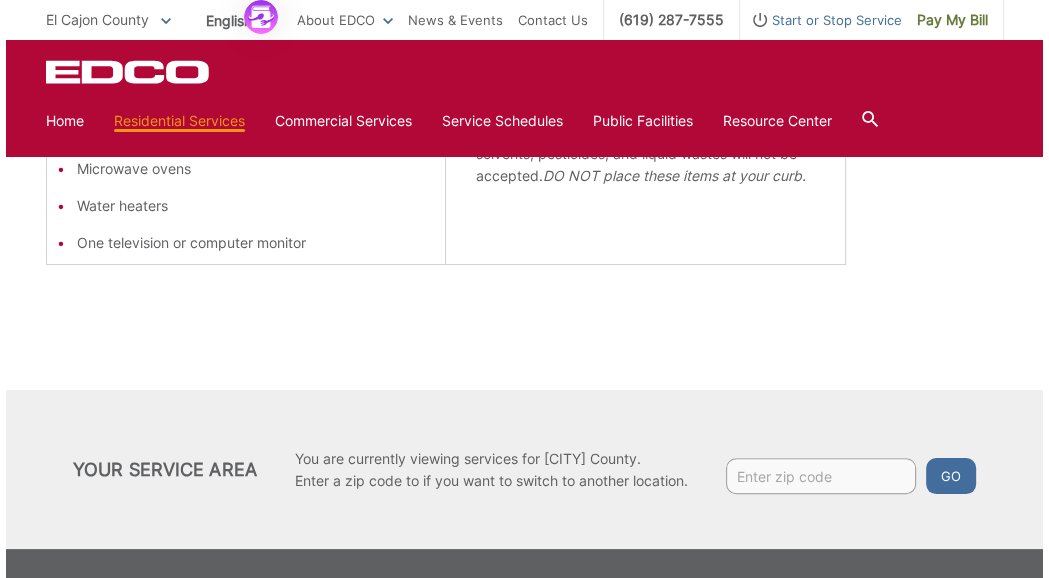 scroll, scrollTop: 740, scrollLeft: 0, axis: vertical 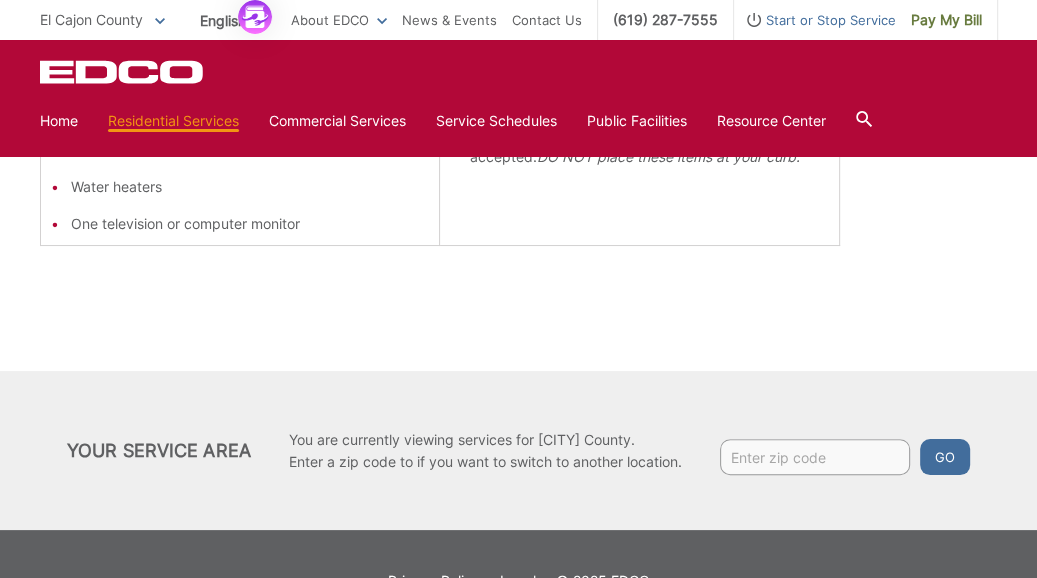 click at bounding box center (815, 457) 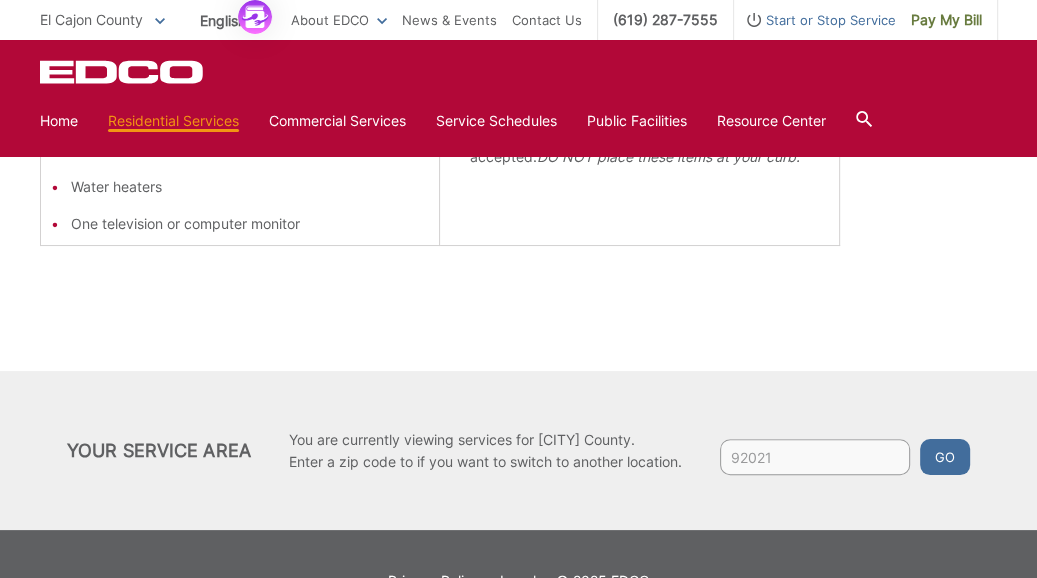 type on "92021" 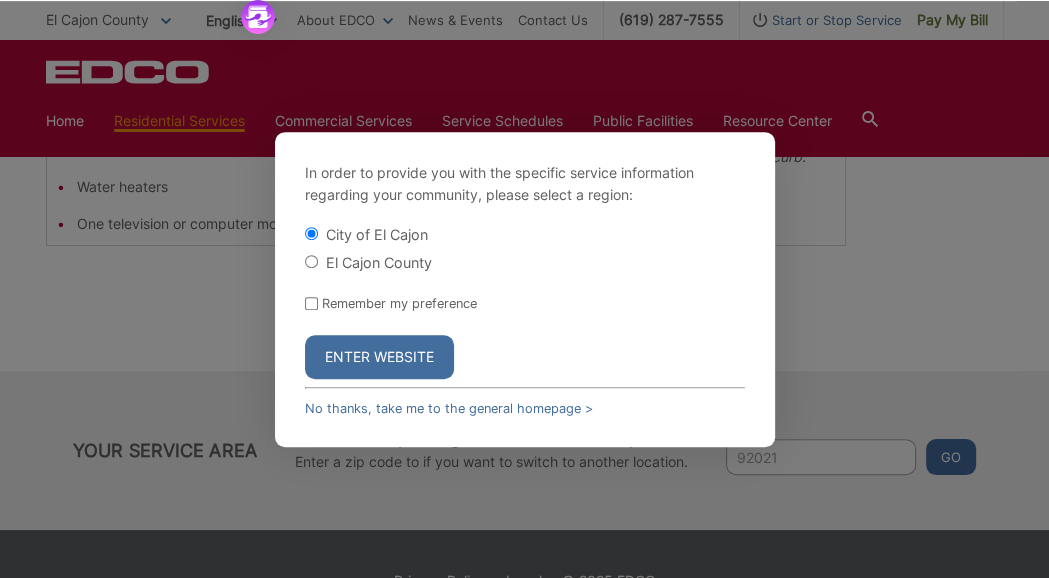 click on "Enter Website" at bounding box center [379, 357] 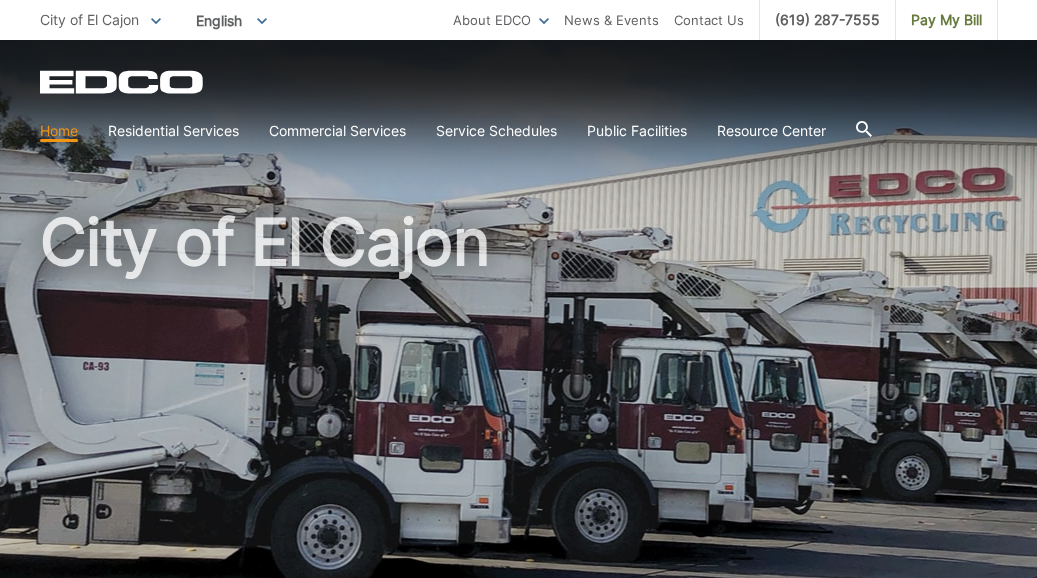 scroll, scrollTop: 0, scrollLeft: 0, axis: both 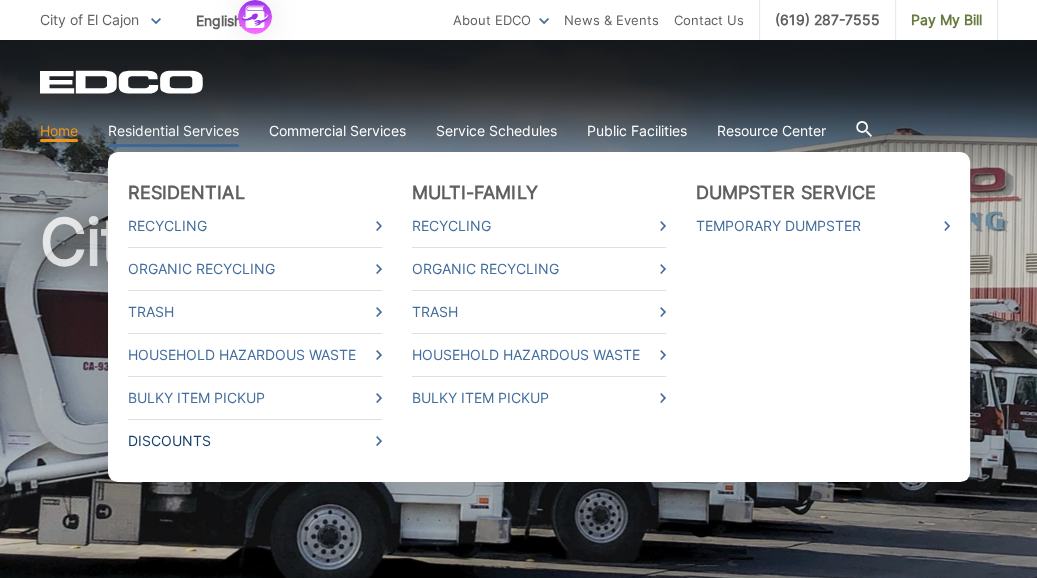 click at bounding box center [379, 441] 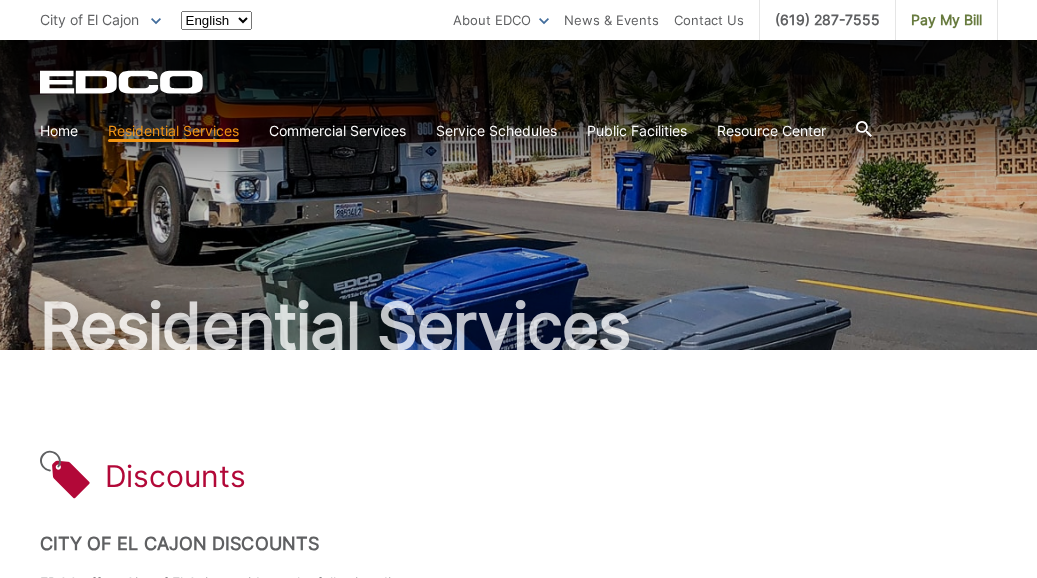 scroll, scrollTop: 0, scrollLeft: 0, axis: both 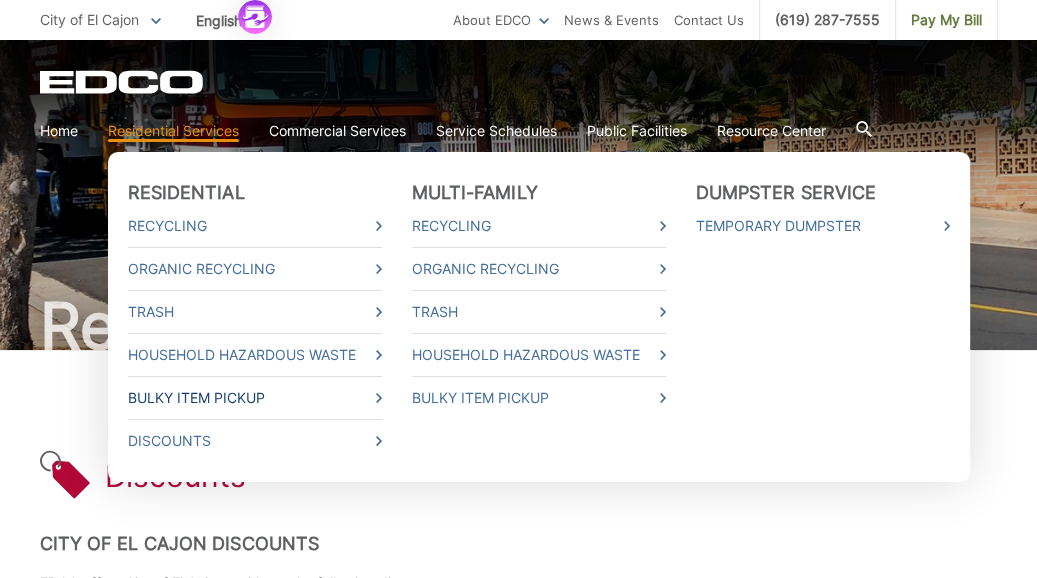 click on "Bulky Item Pickup" at bounding box center (255, 398) 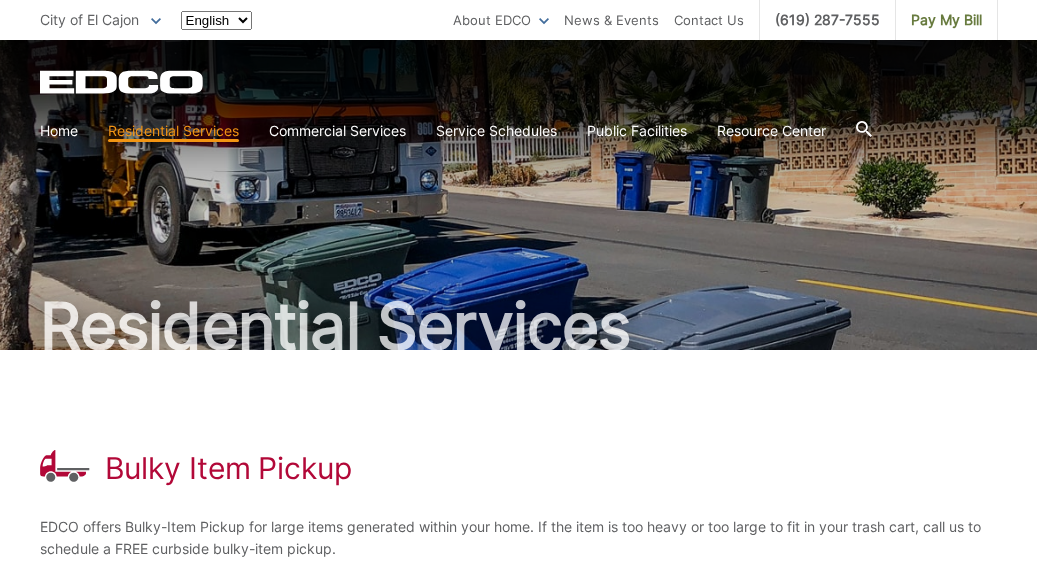 scroll, scrollTop: 0, scrollLeft: 0, axis: both 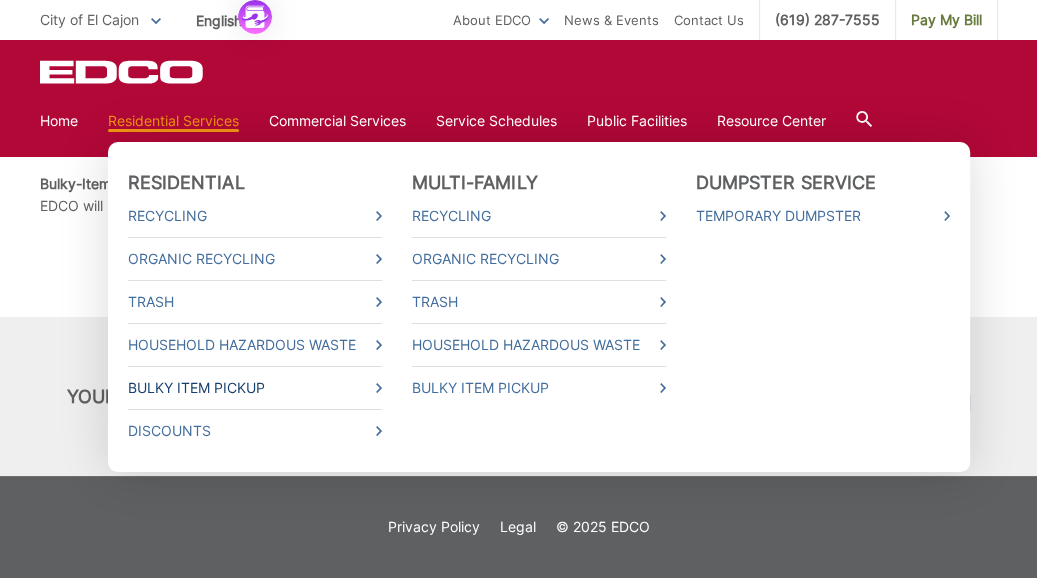 click on "Bulky Item Pickup" at bounding box center (255, 388) 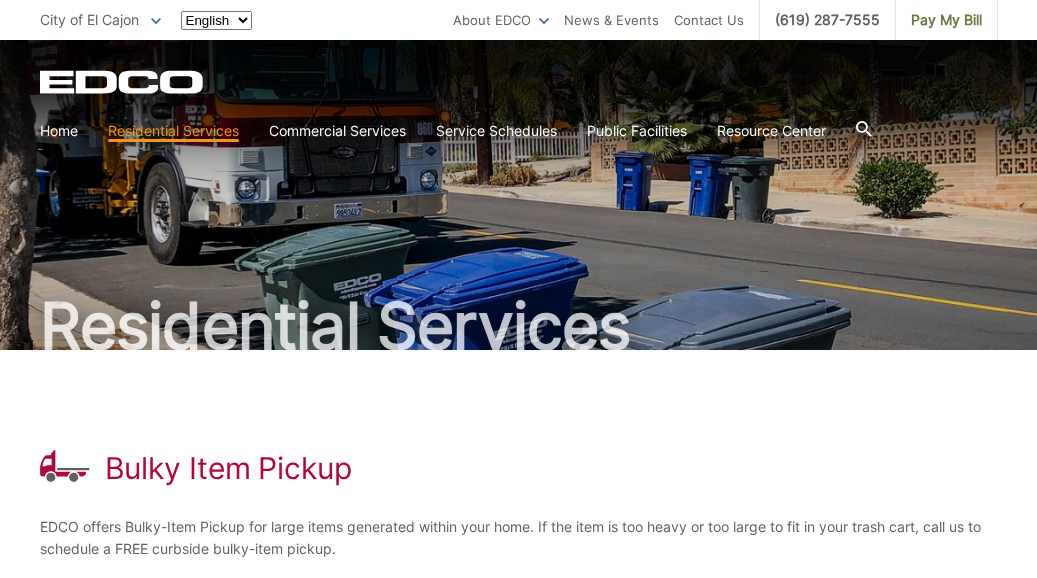 scroll, scrollTop: 0, scrollLeft: 0, axis: both 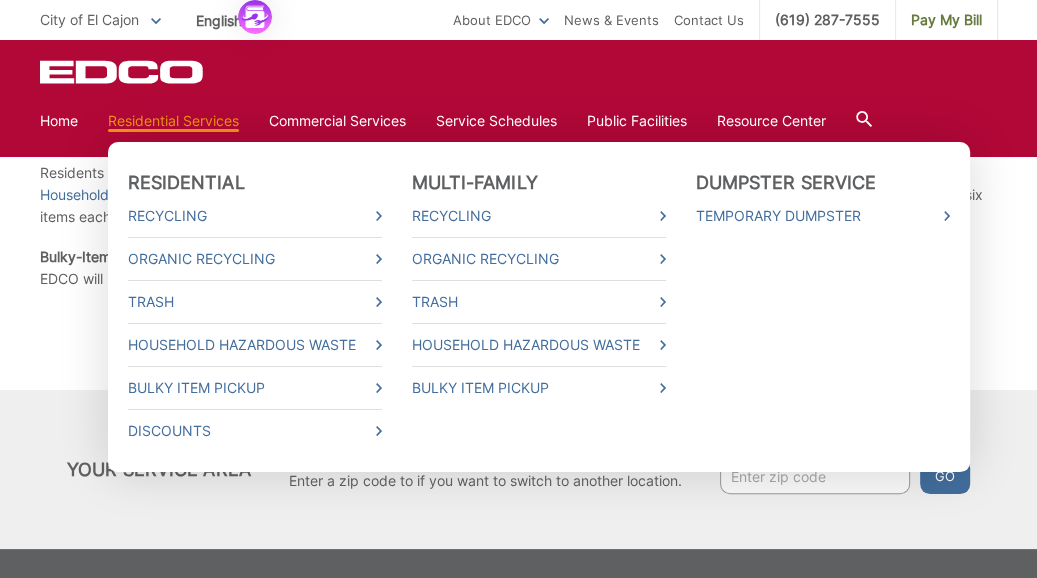 click on "Bulky Item Pickup" at bounding box center [255, 387] 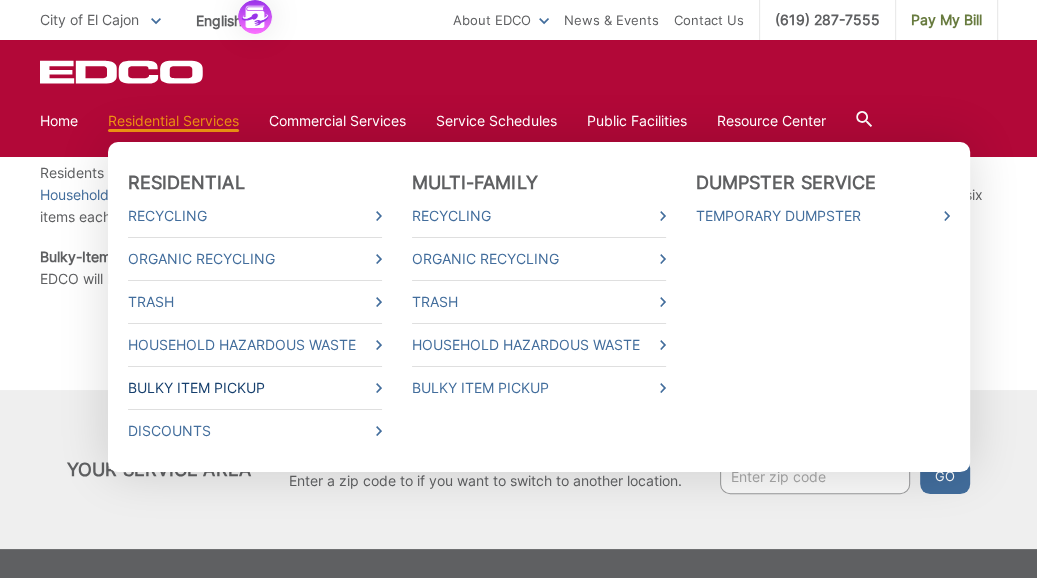 click on "Bulky Item Pickup" at bounding box center [255, 388] 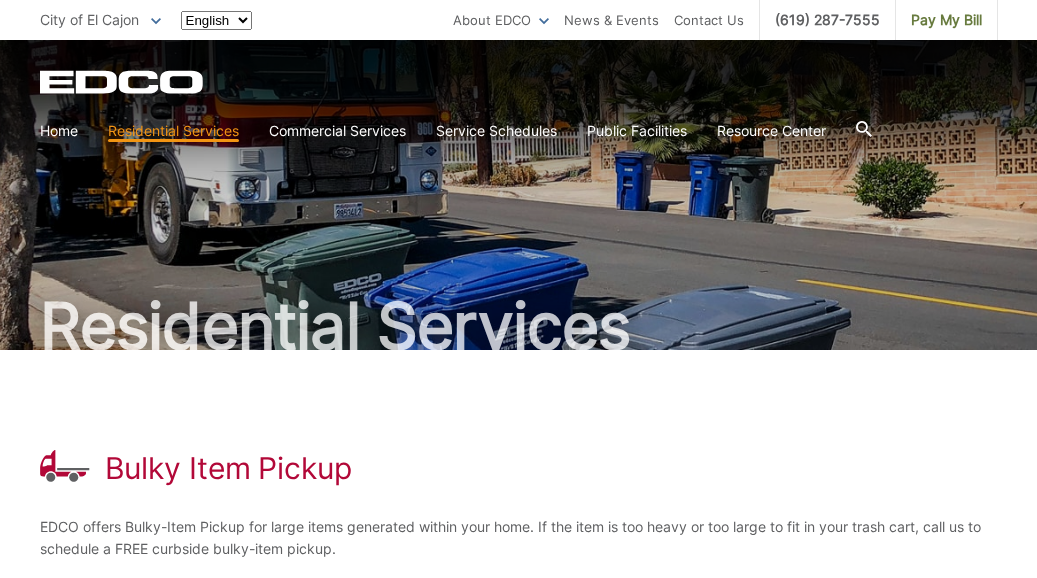 scroll, scrollTop: 0, scrollLeft: 0, axis: both 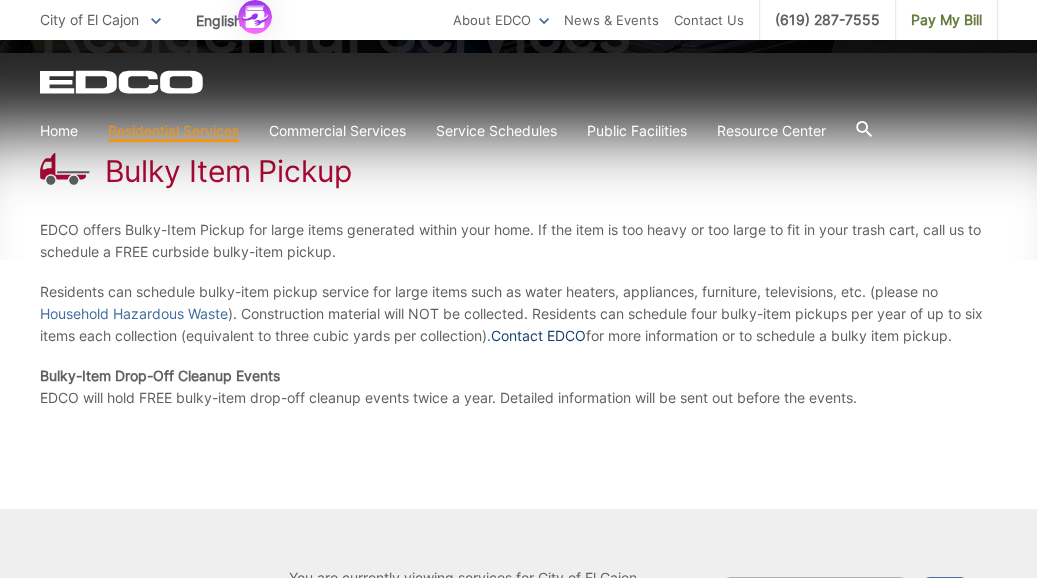 click on "Contact EDCO" at bounding box center [538, 336] 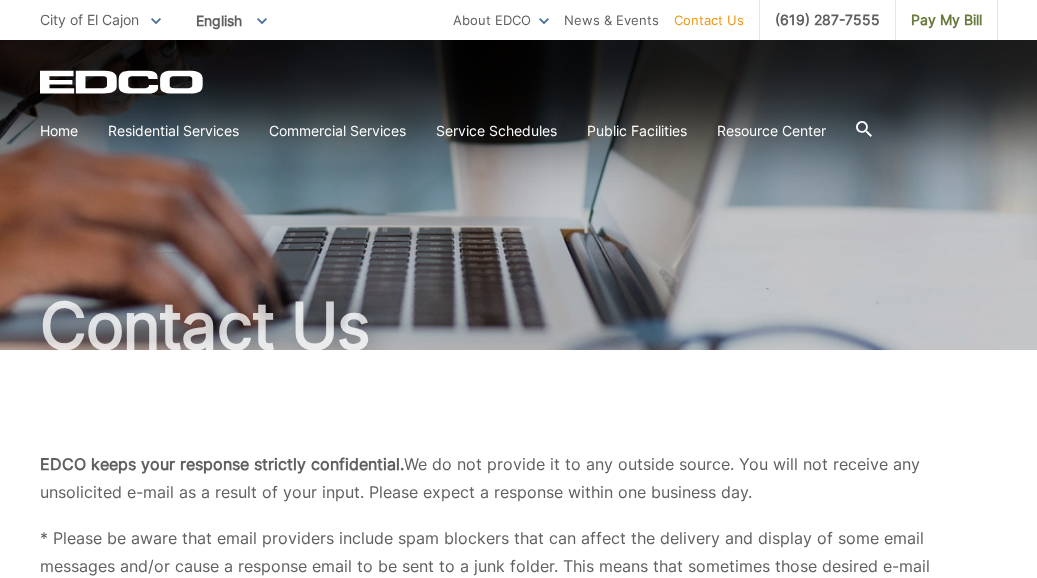 scroll, scrollTop: 0, scrollLeft: 0, axis: both 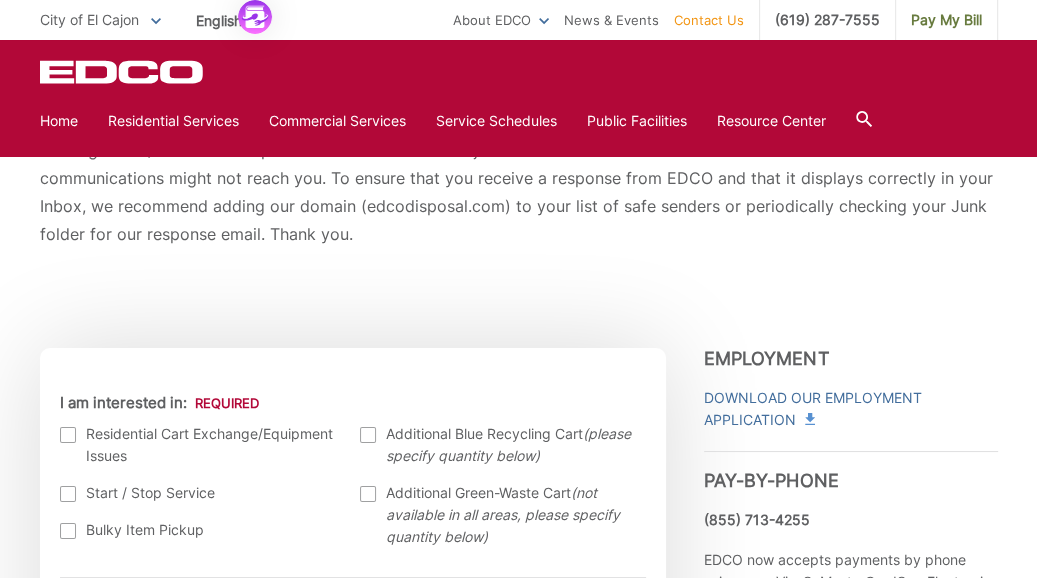 click at bounding box center (68, 531) 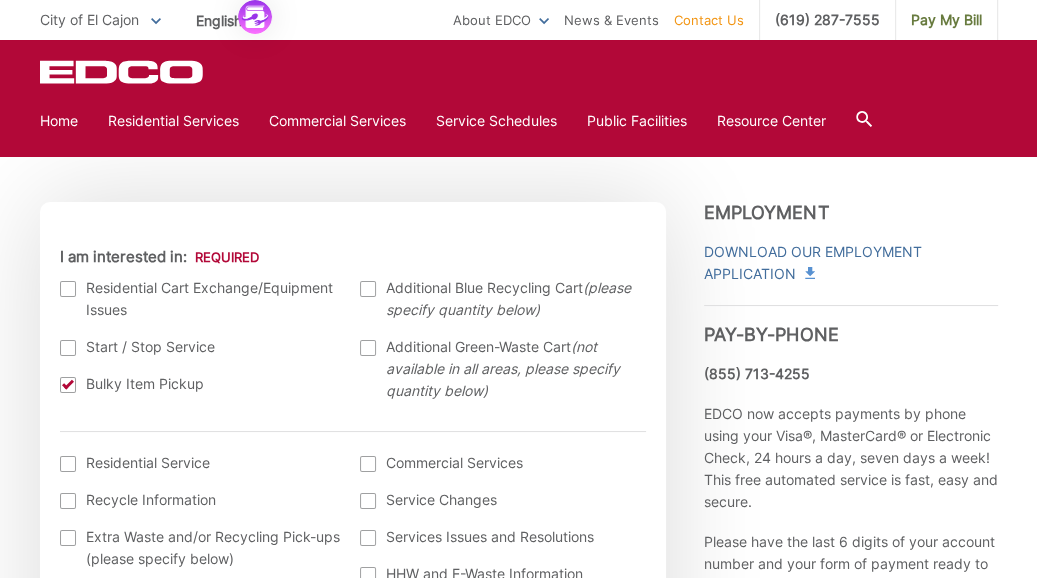 scroll, scrollTop: 576, scrollLeft: 0, axis: vertical 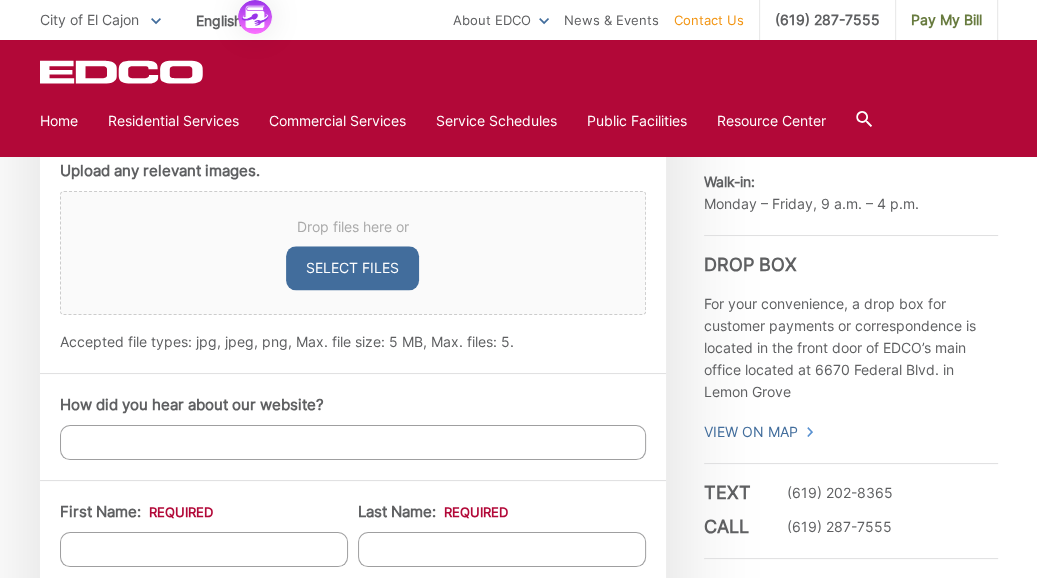 click on "EDCO keeps your response strictly confidential.  We do not provide it to any outside source. You will not receive any unsolicited e-mail as a result of your input. Please expect a response within one business day.
* Please be aware that email providers include spam blockers that can affect the delivery and display of some email messages and/or cause a response email to be sent to a junk folder. This means that sometimes those desired e-mail communications might not reach you. To ensure that you receive a response from EDCO and that it displays correctly in your Inbox, we recommend adding our domain (edcodisposal.com) to your list of safe senders or periodically checking your Junk folder for our response email. Thank you.
Entry Status None
*" at bounding box center [518, 392] 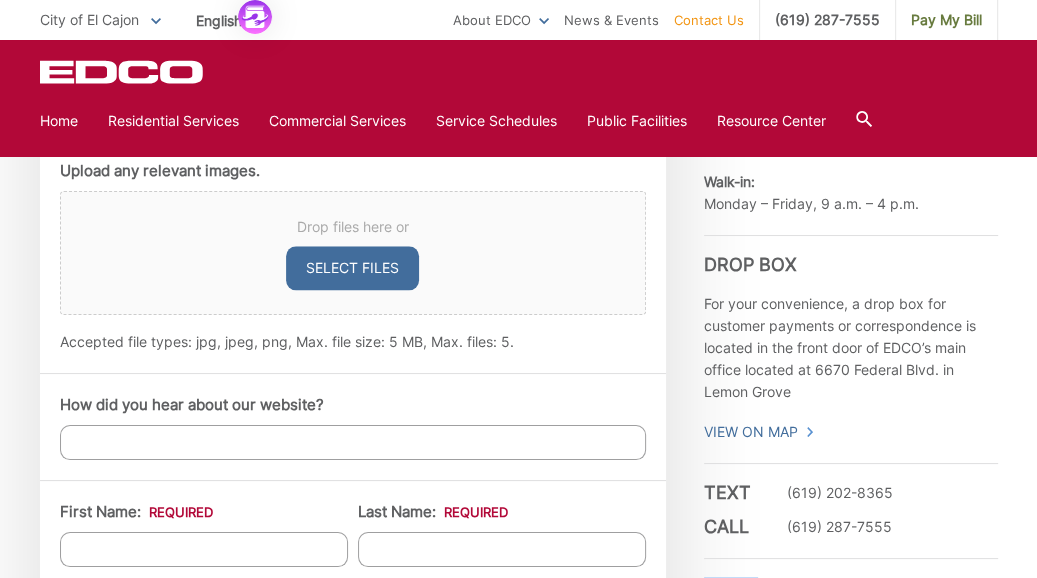 click on "EDCO keeps your response strictly confidential.  We do not provide it to any outside source. You will not receive any unsolicited e-mail as a result of your input. Please expect a response within one business day.
* Please be aware that email providers include spam blockers that can affect the delivery and display of some email messages and/or cause a response email to be sent to a junk folder. This means that sometimes those desired e-mail communications might not reach you. To ensure that you receive a response from EDCO and that it displays correctly in your Inbox, we recommend adding our domain (edcodisposal.com) to your list of safe senders or periodically checking your Junk folder for our response email. Thank you.
Entry Status None
*" at bounding box center (518, 392) 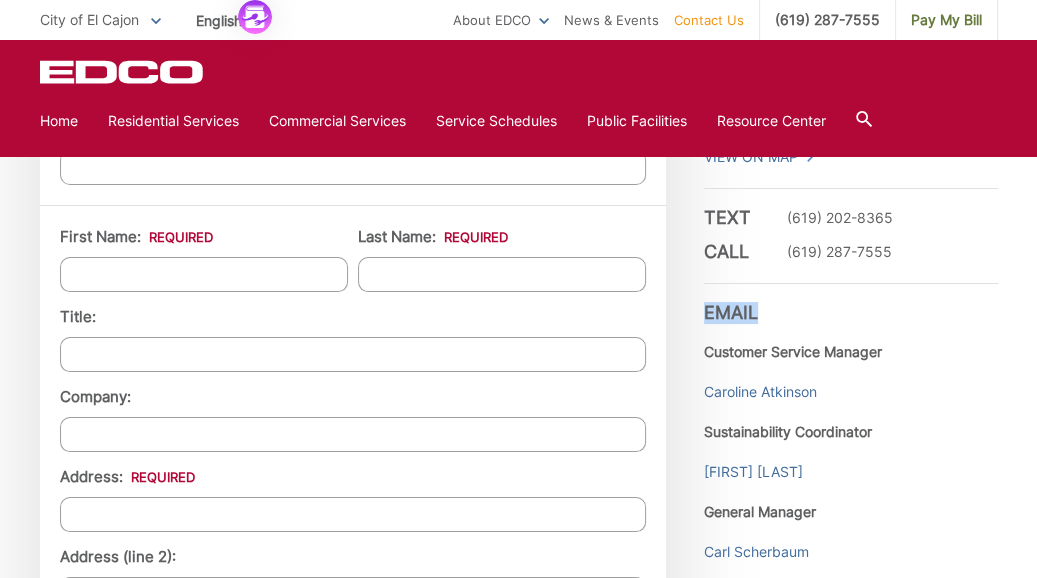 scroll, scrollTop: 1610, scrollLeft: 0, axis: vertical 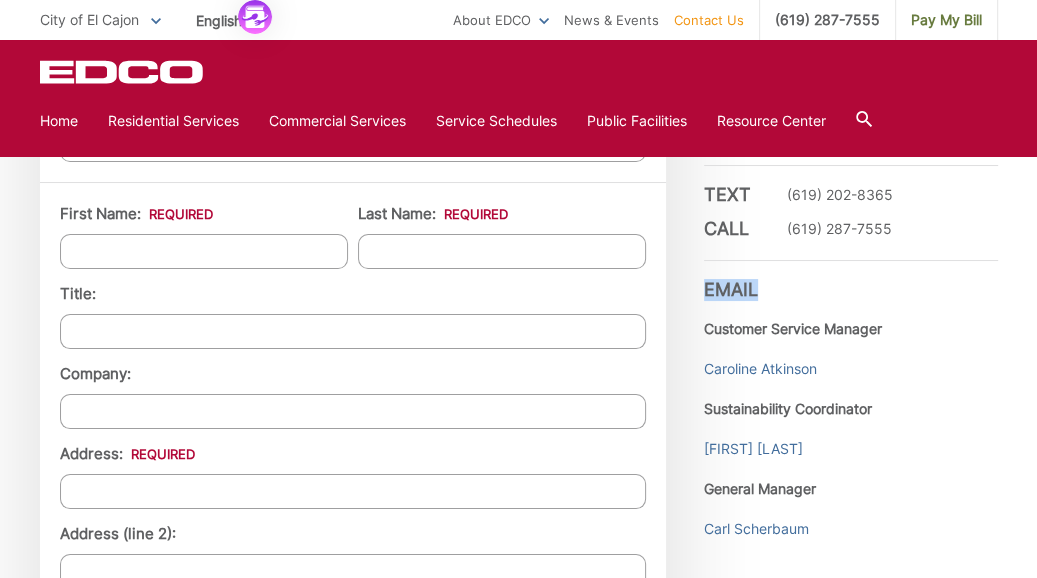click on "First Name: *" at bounding box center (204, 251) 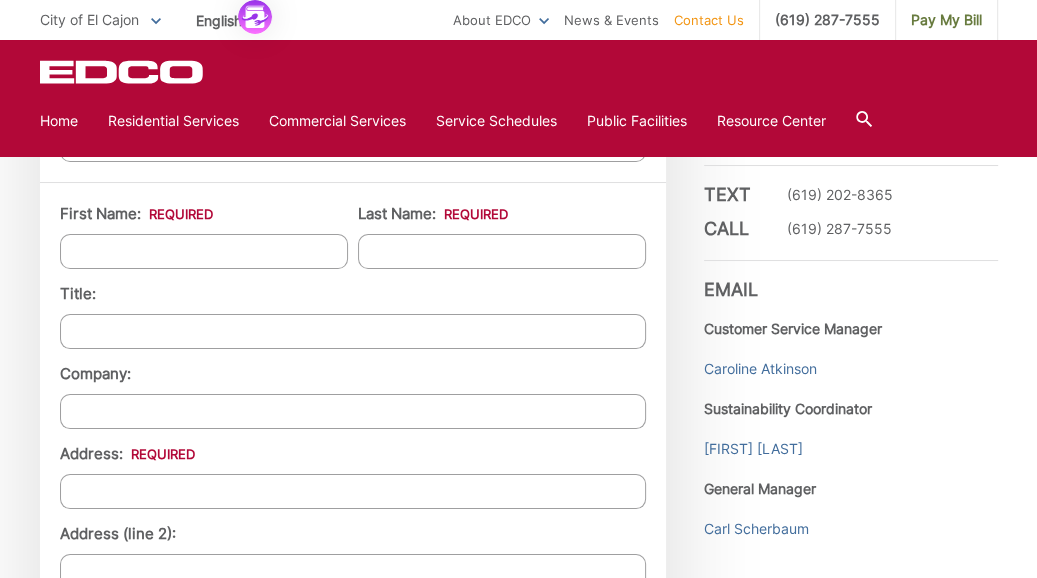 drag, startPoint x: 152, startPoint y: 247, endPoint x: 148, endPoint y: 356, distance: 109.07337 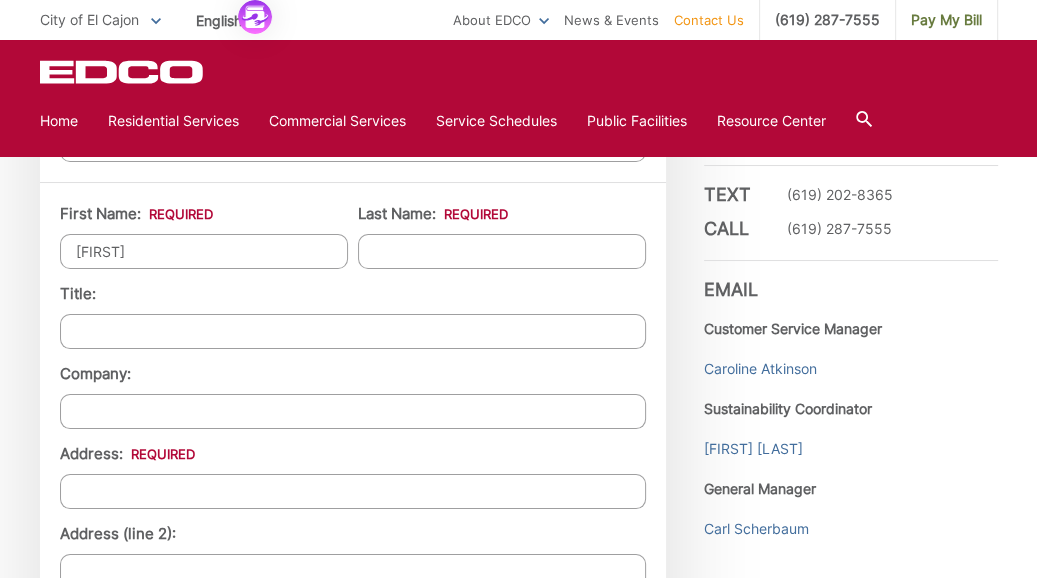 type on "Cantrell" 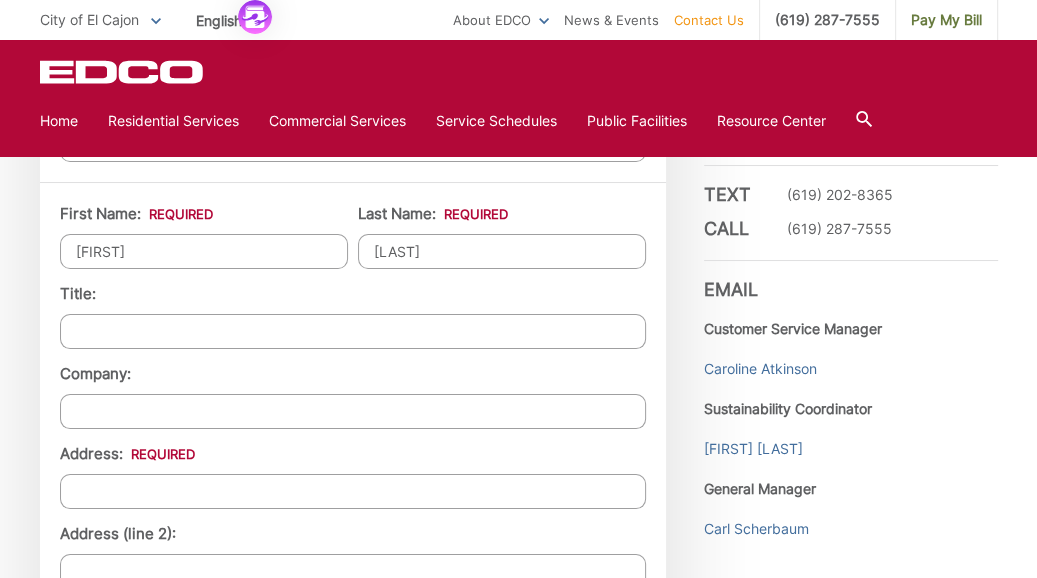 type on "1716 N Mollison Ave." 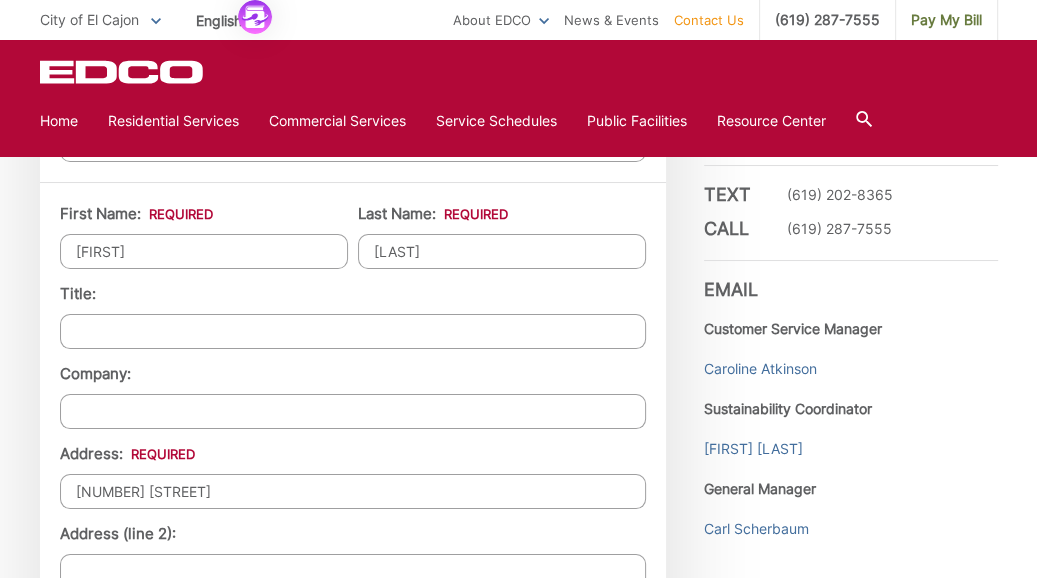 type on "El Cajon" 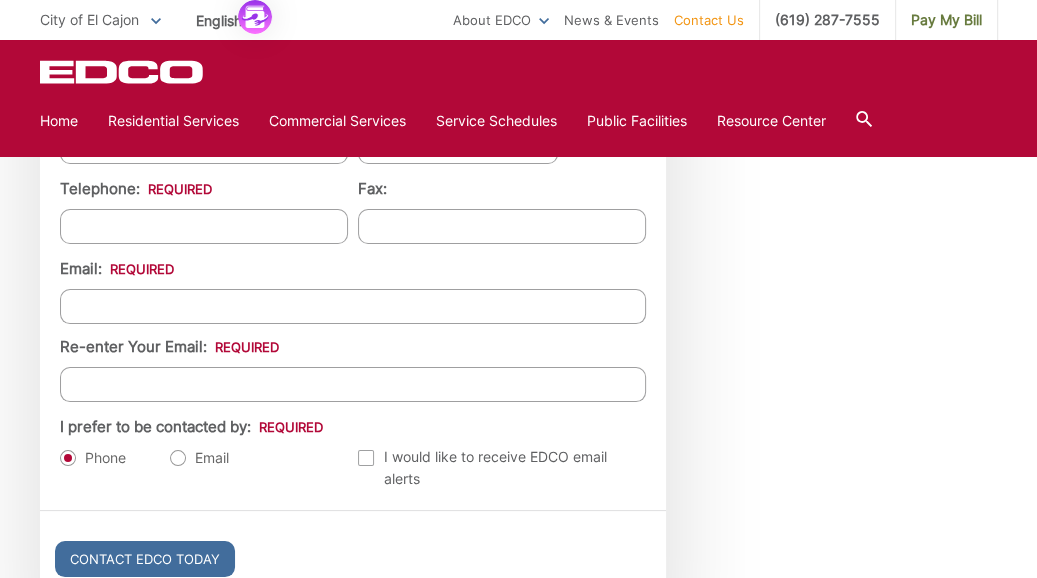 scroll, scrollTop: 2083, scrollLeft: 0, axis: vertical 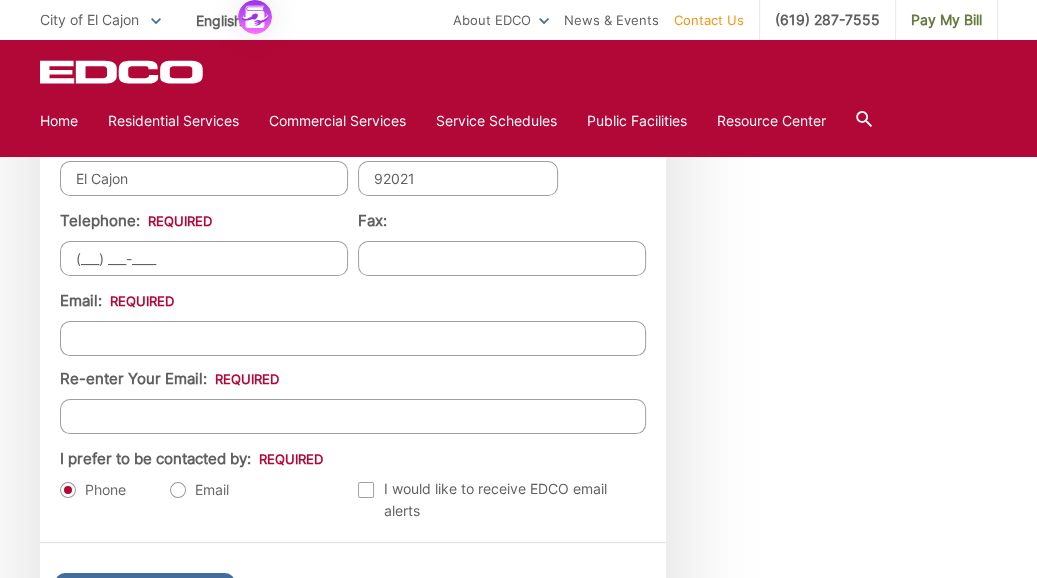 click on "(___) ___-____" at bounding box center (204, 258) 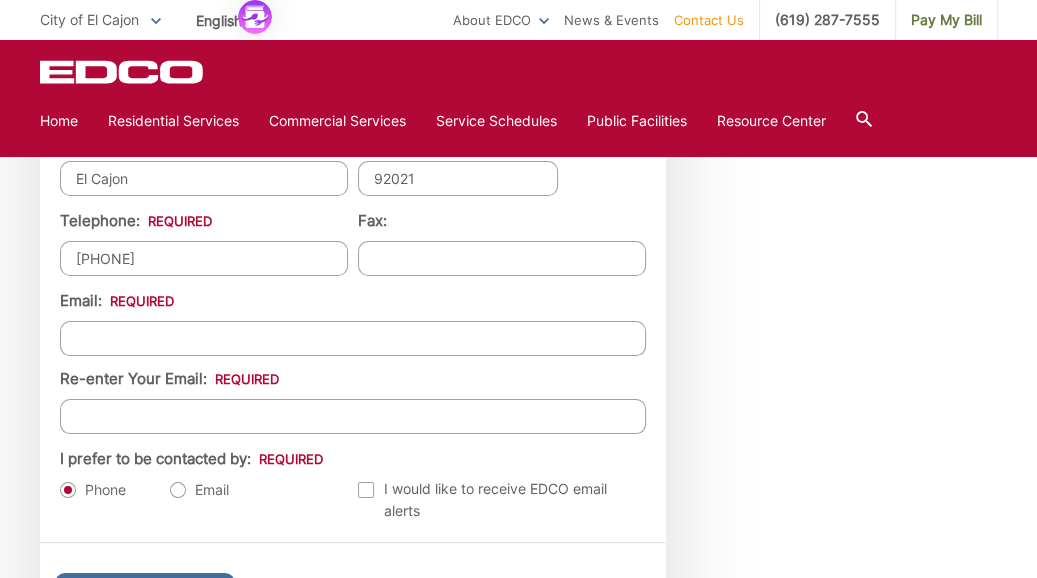 type on "(619) 985-2068" 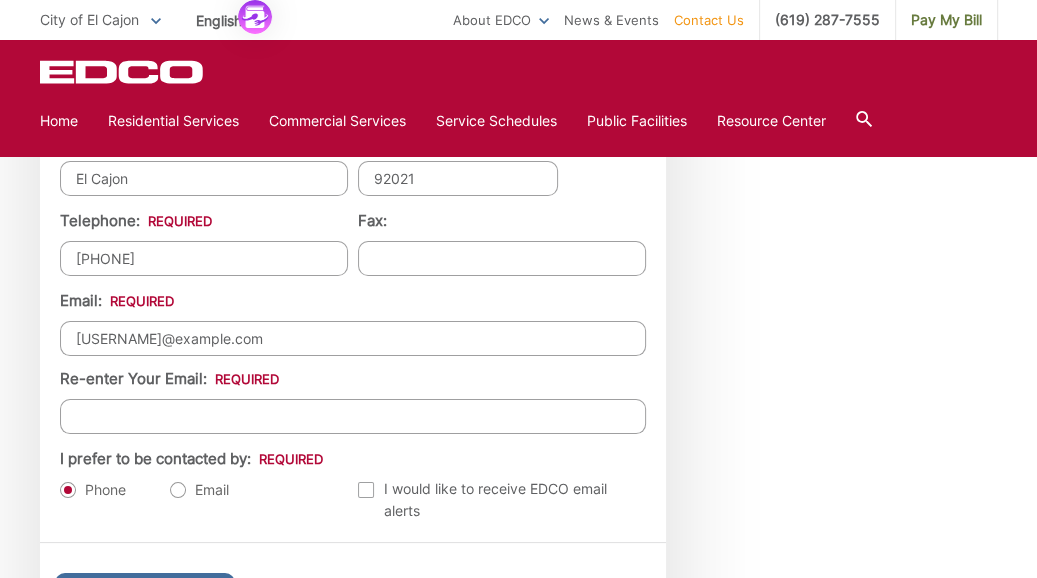 type on "kayjocant1940@gmail.com" 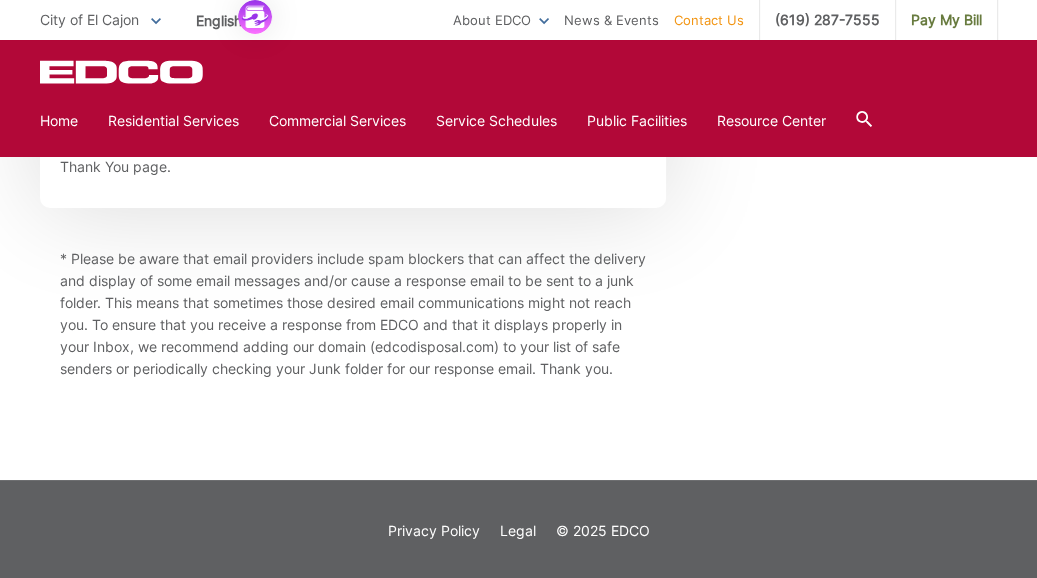 scroll, scrollTop: 2588, scrollLeft: 0, axis: vertical 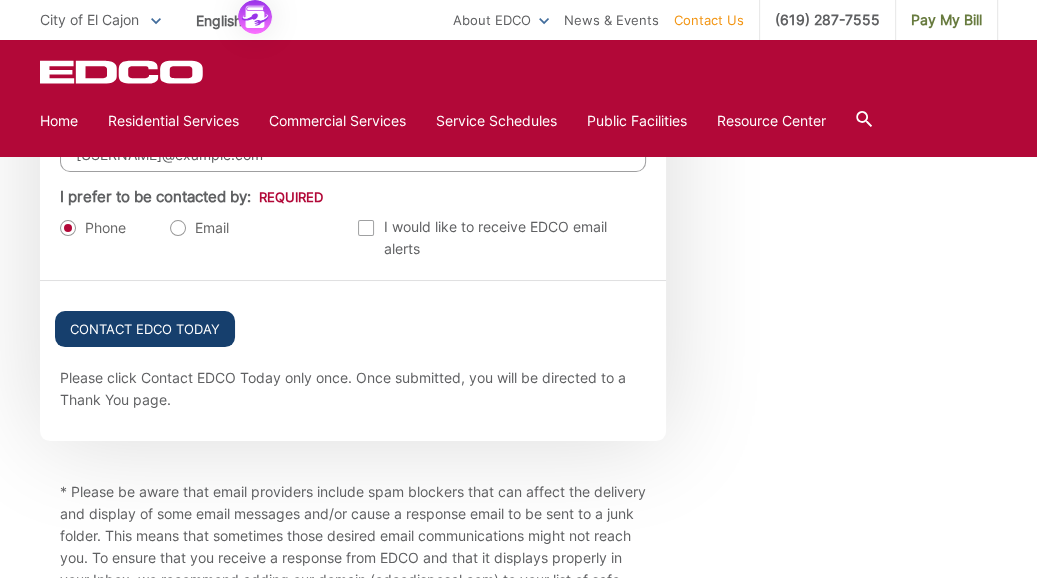 click on "Contact EDCO Today" at bounding box center [145, 329] 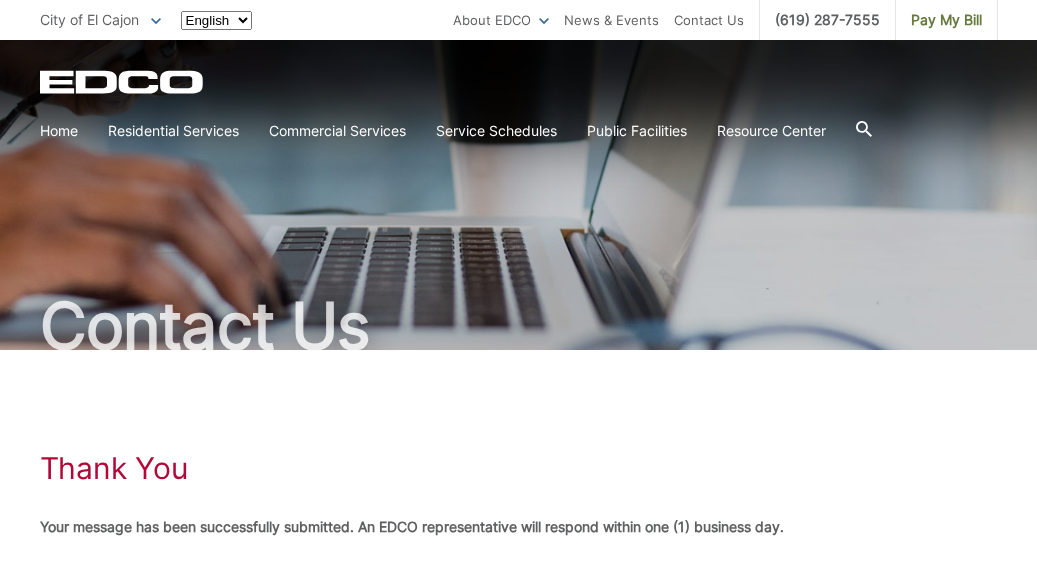 scroll, scrollTop: 0, scrollLeft: 0, axis: both 